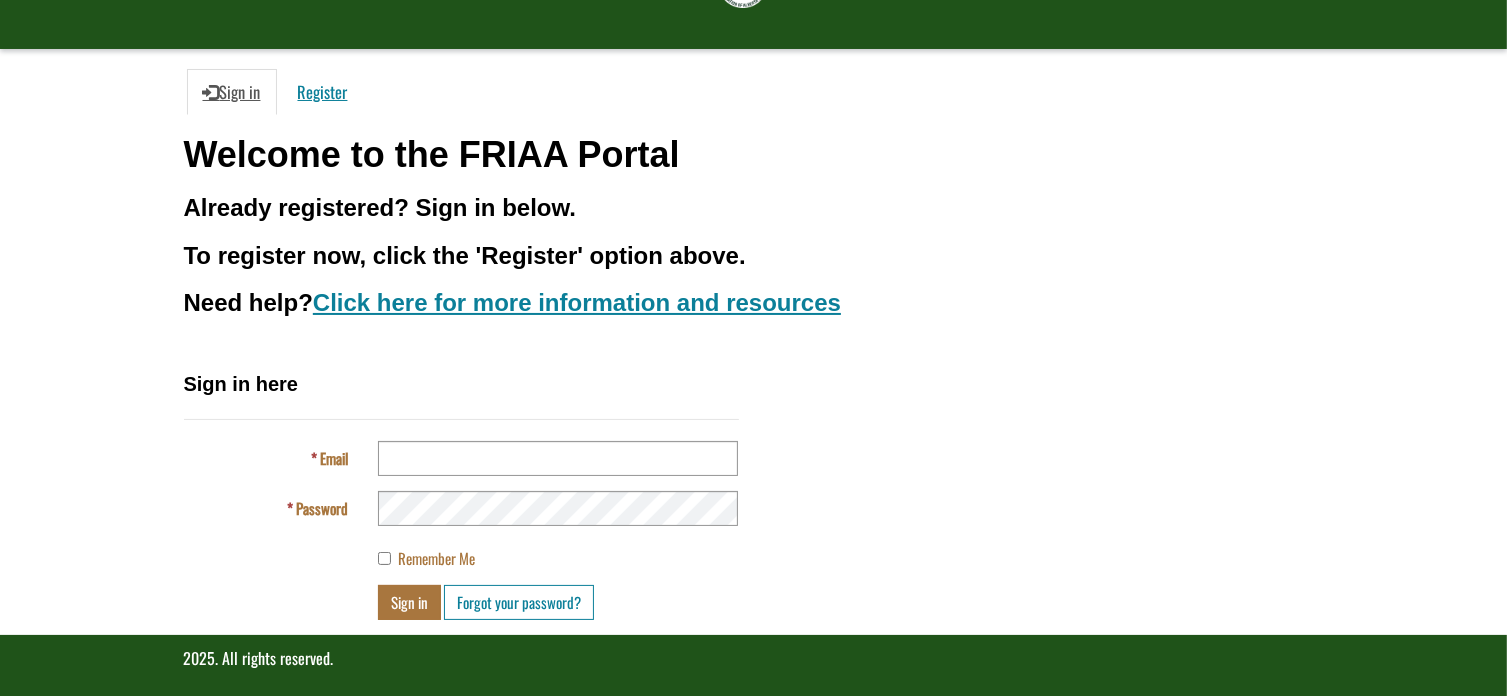 scroll, scrollTop: 140, scrollLeft: 0, axis: vertical 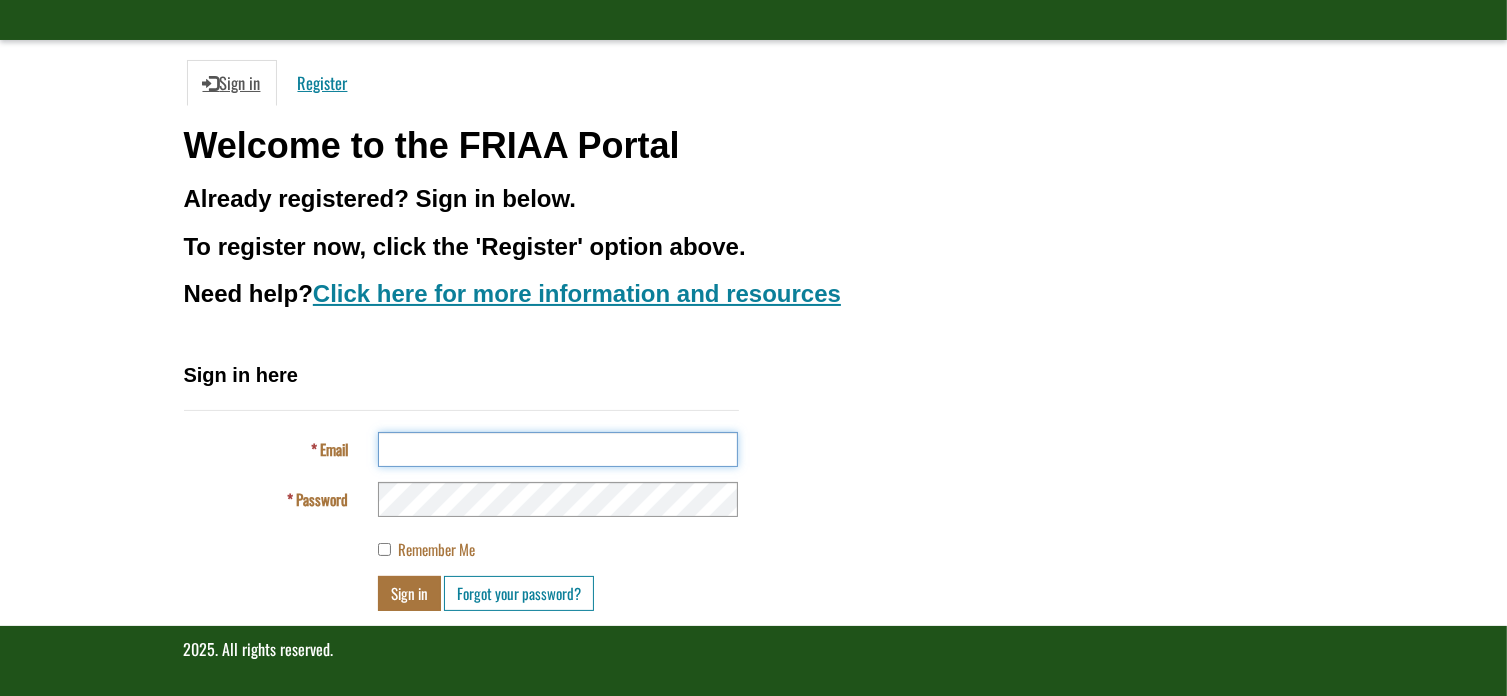 type on "**********" 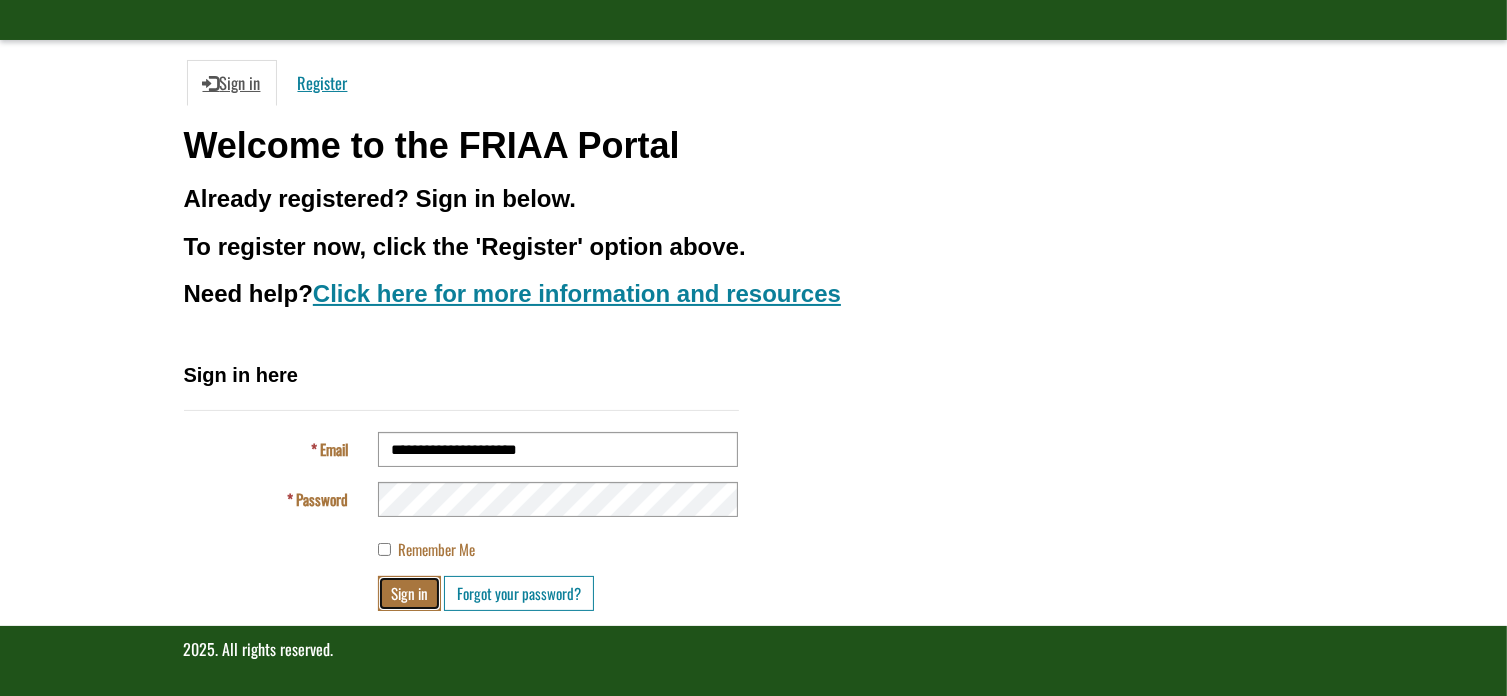 click on "Sign in" at bounding box center (409, 593) 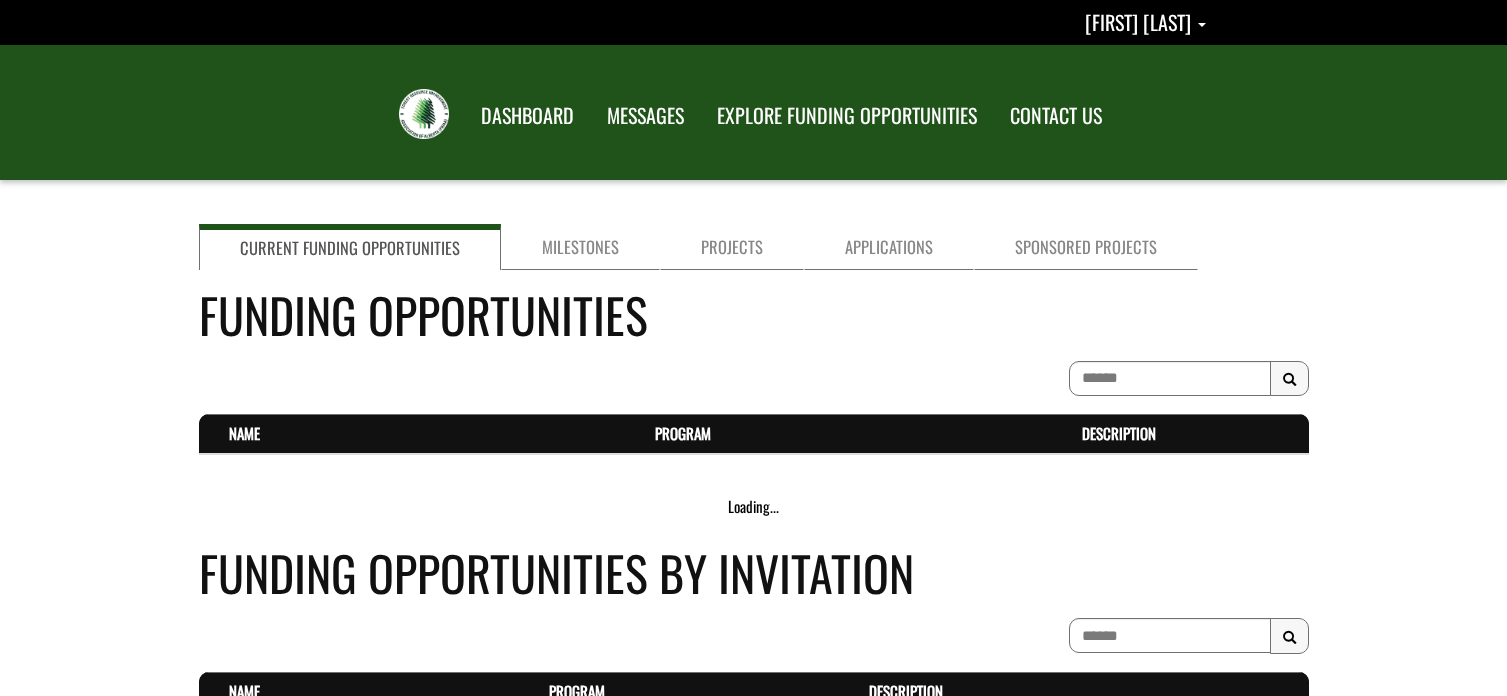 scroll, scrollTop: 0, scrollLeft: 0, axis: both 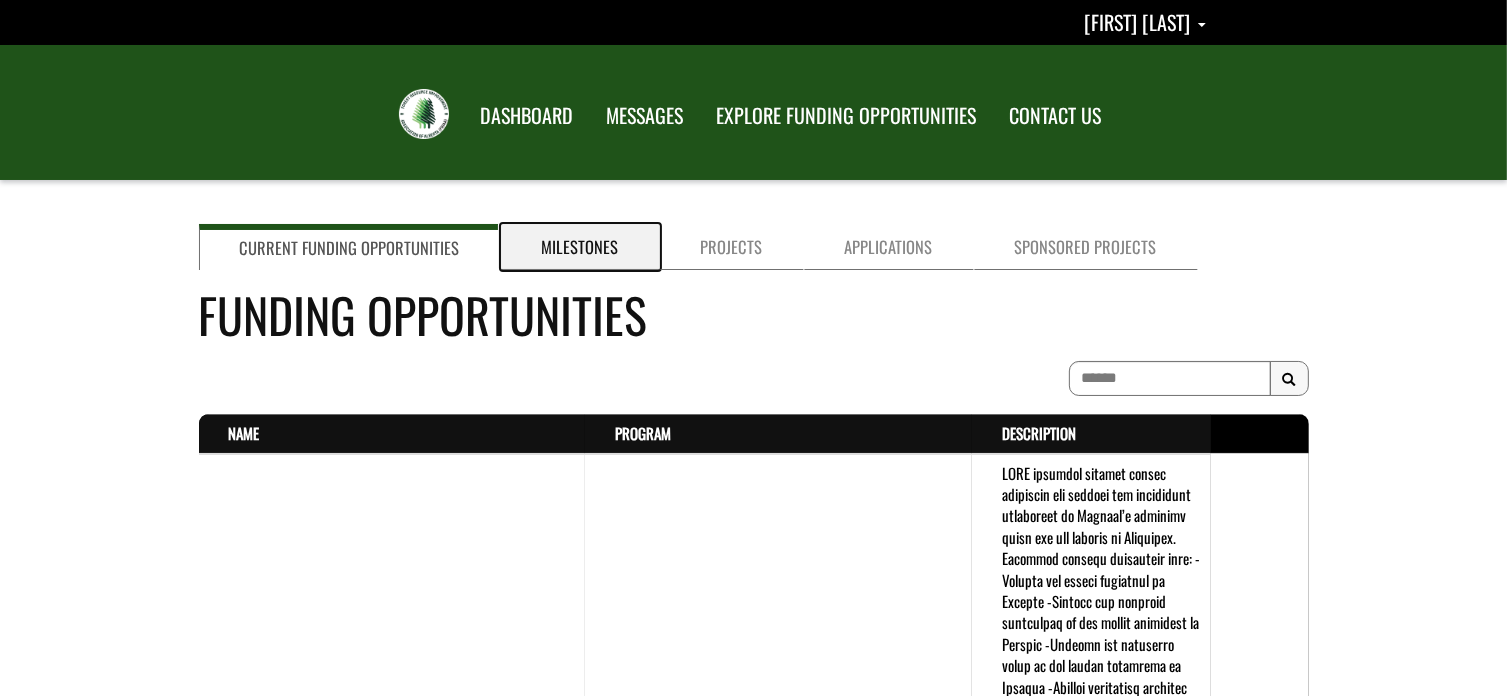 click on "Milestones" at bounding box center [580, 247] 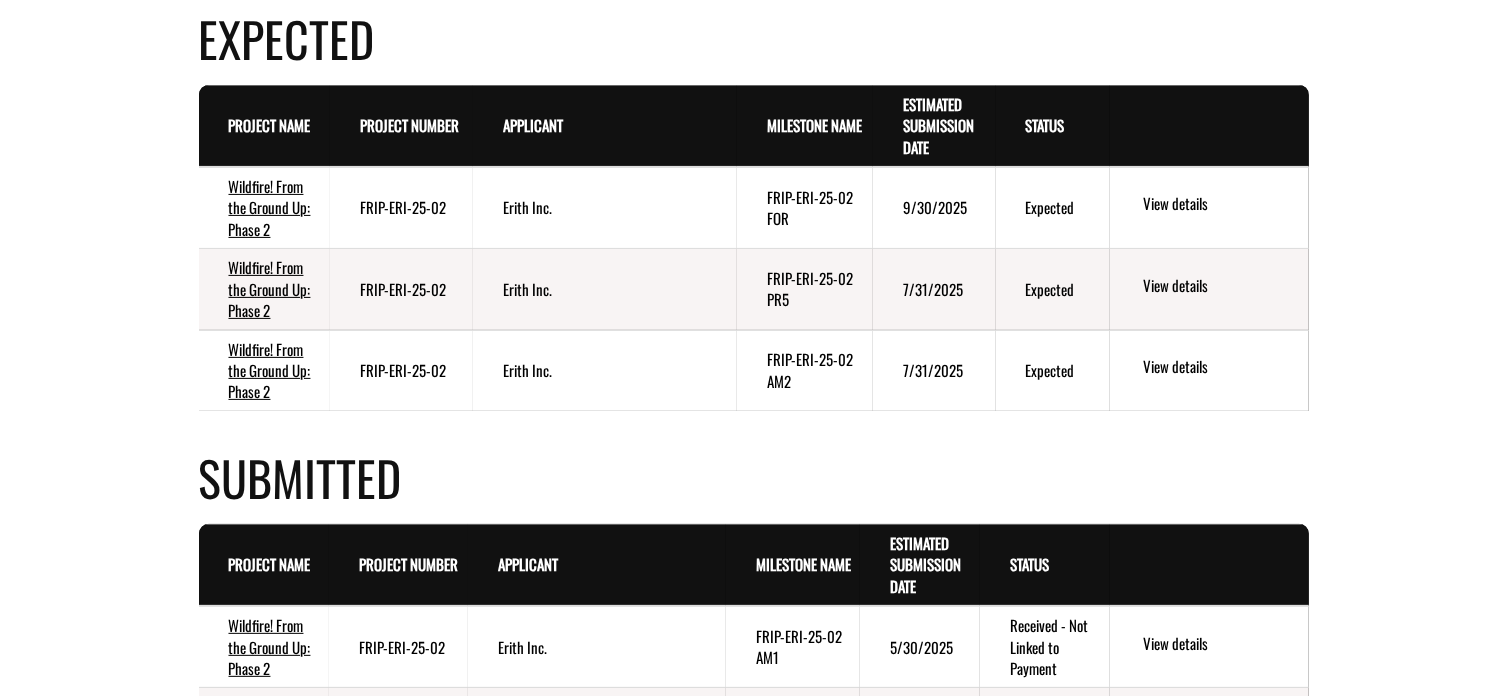 scroll, scrollTop: 500, scrollLeft: 0, axis: vertical 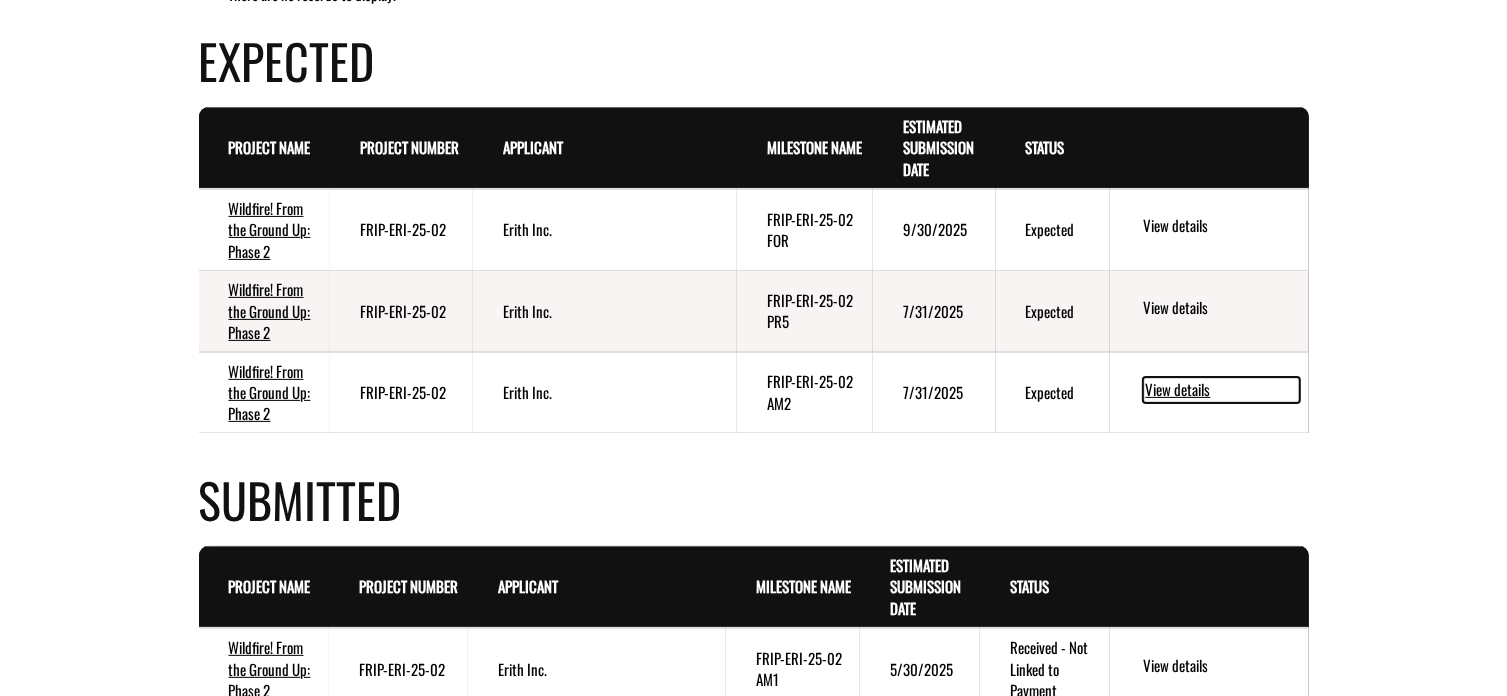 click on "View details" at bounding box center (1221, 390) 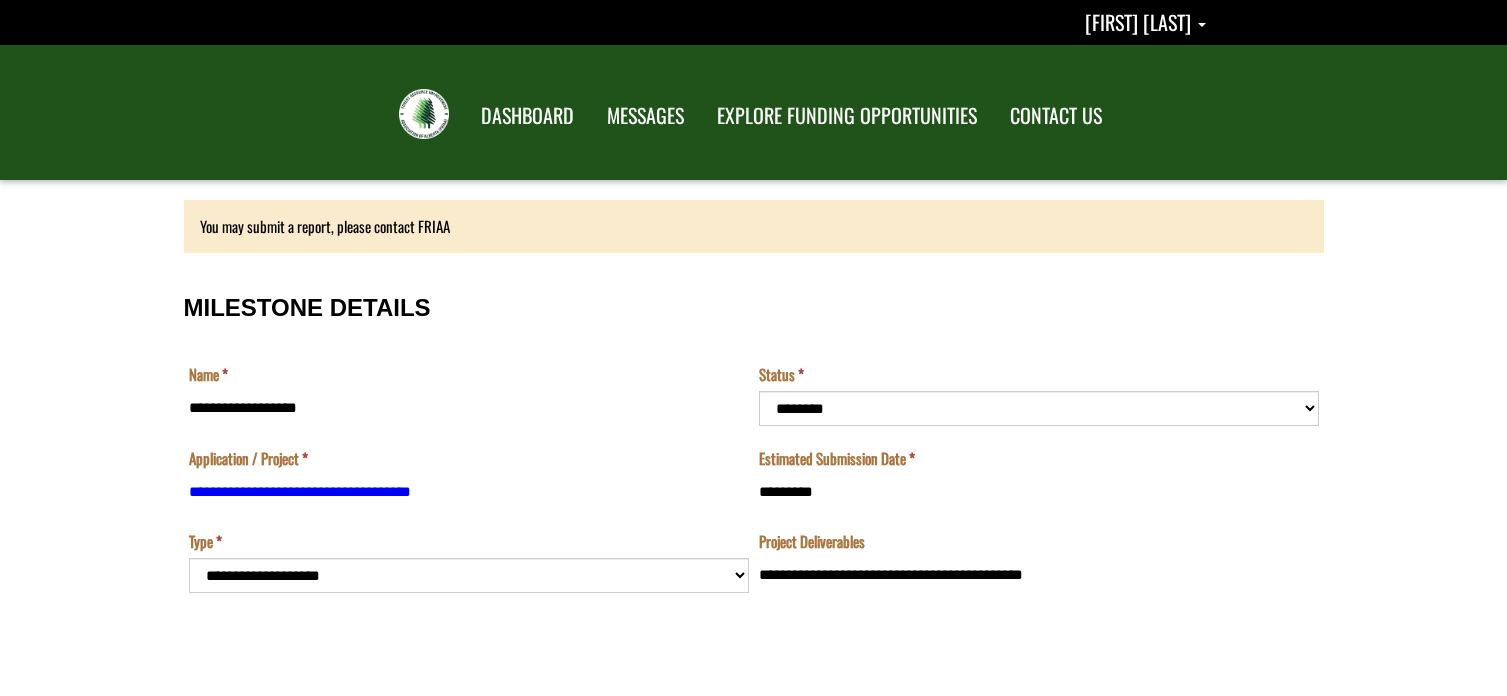 scroll, scrollTop: 0, scrollLeft: 0, axis: both 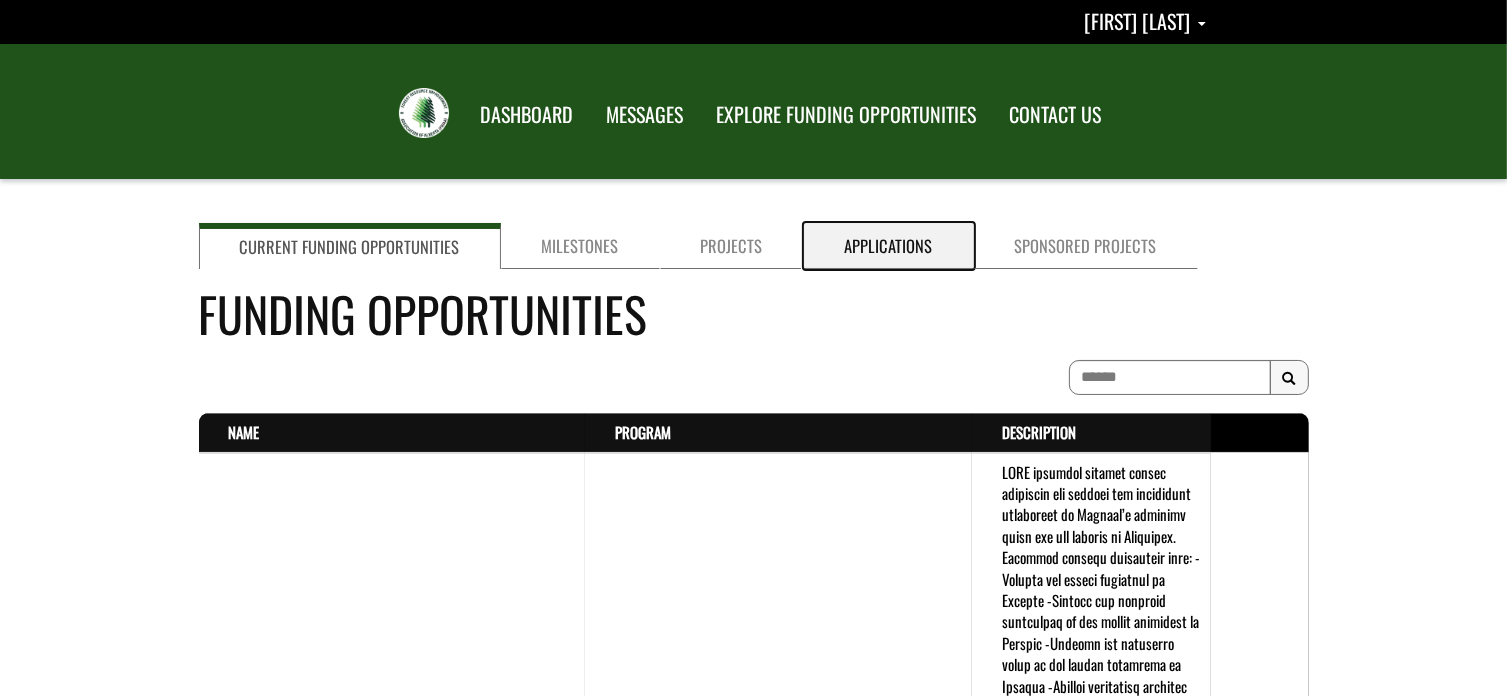 click on "Applications" at bounding box center [889, 246] 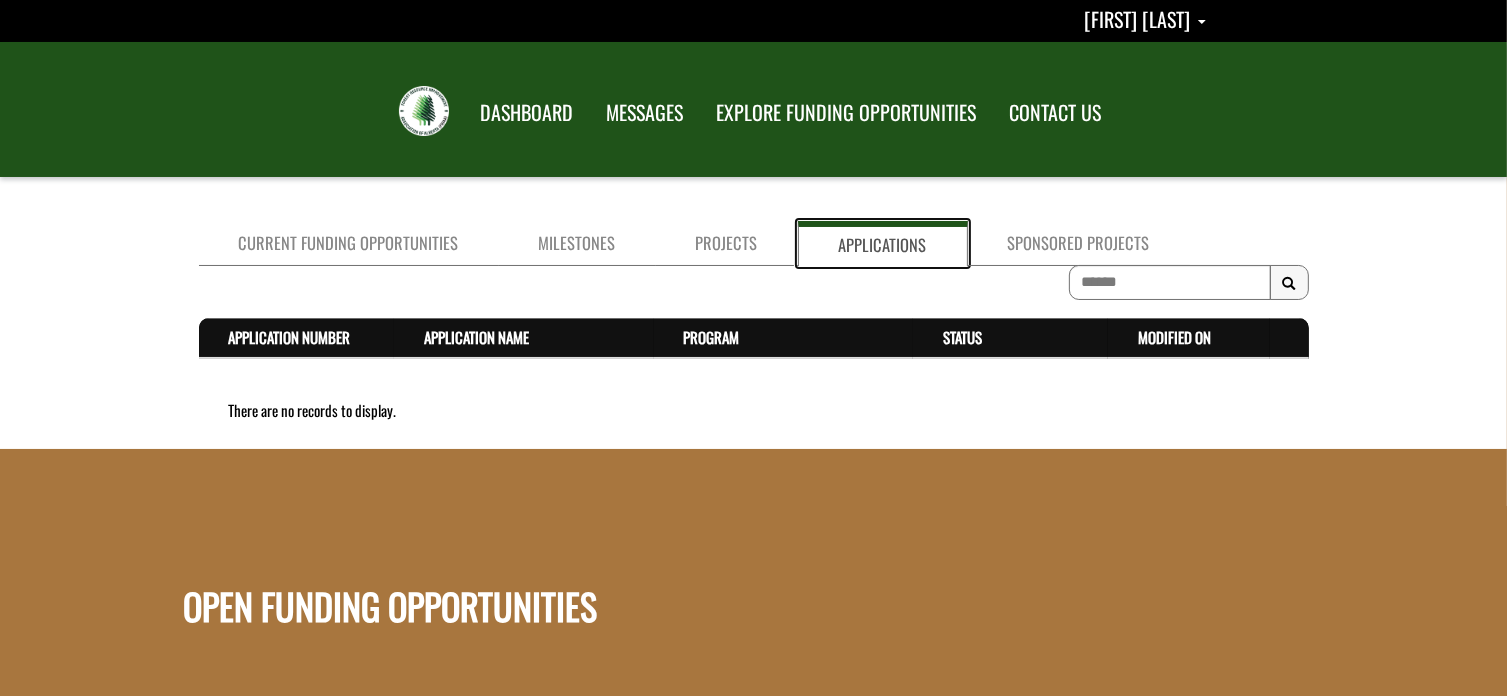 scroll, scrollTop: 0, scrollLeft: 0, axis: both 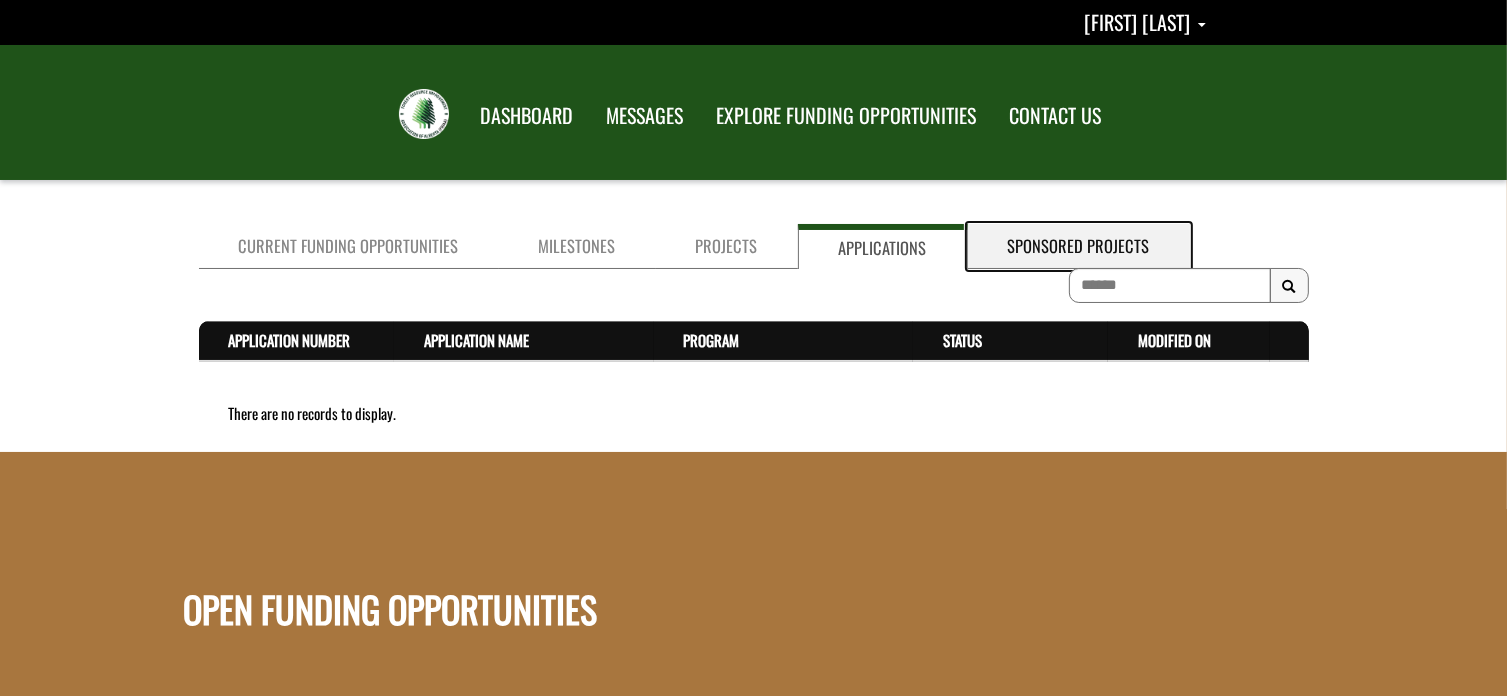click on "Sponsored Projects" at bounding box center (1079, 246) 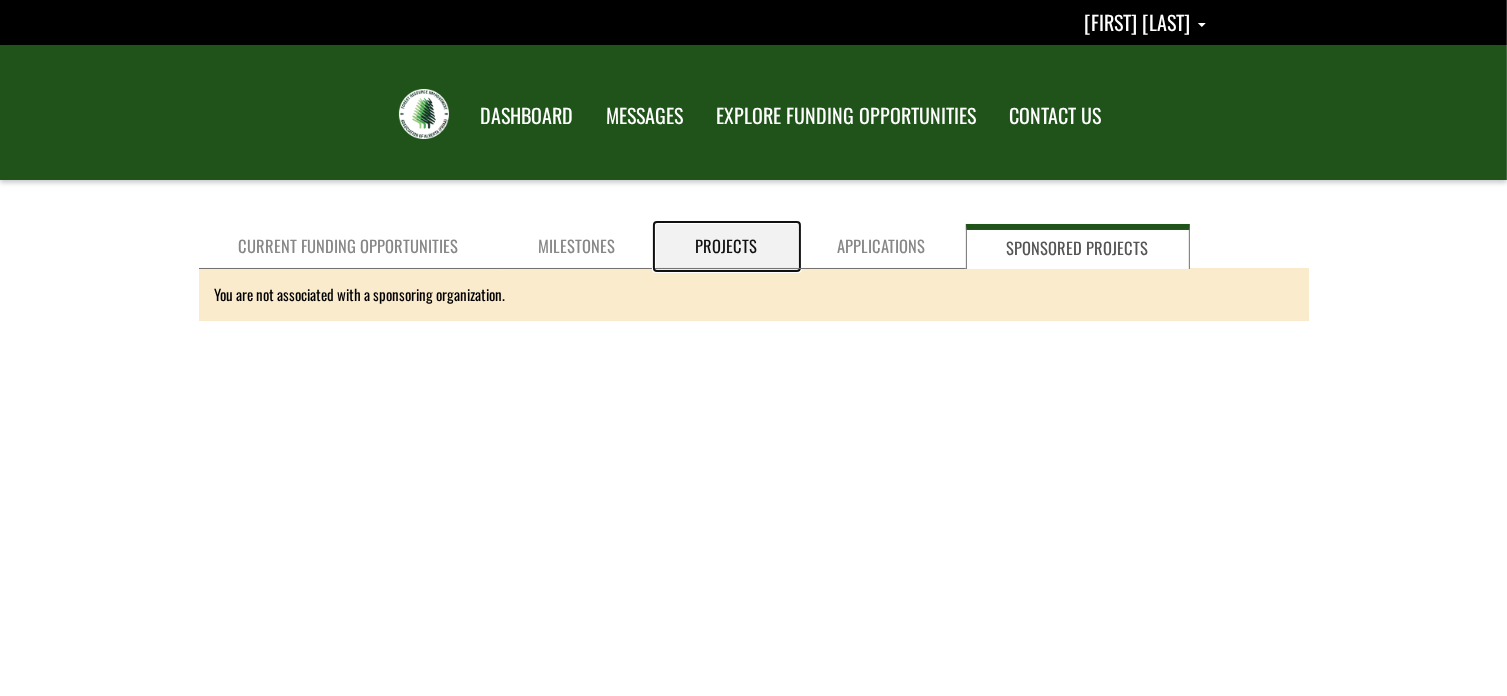 click on "Projects" at bounding box center (727, 246) 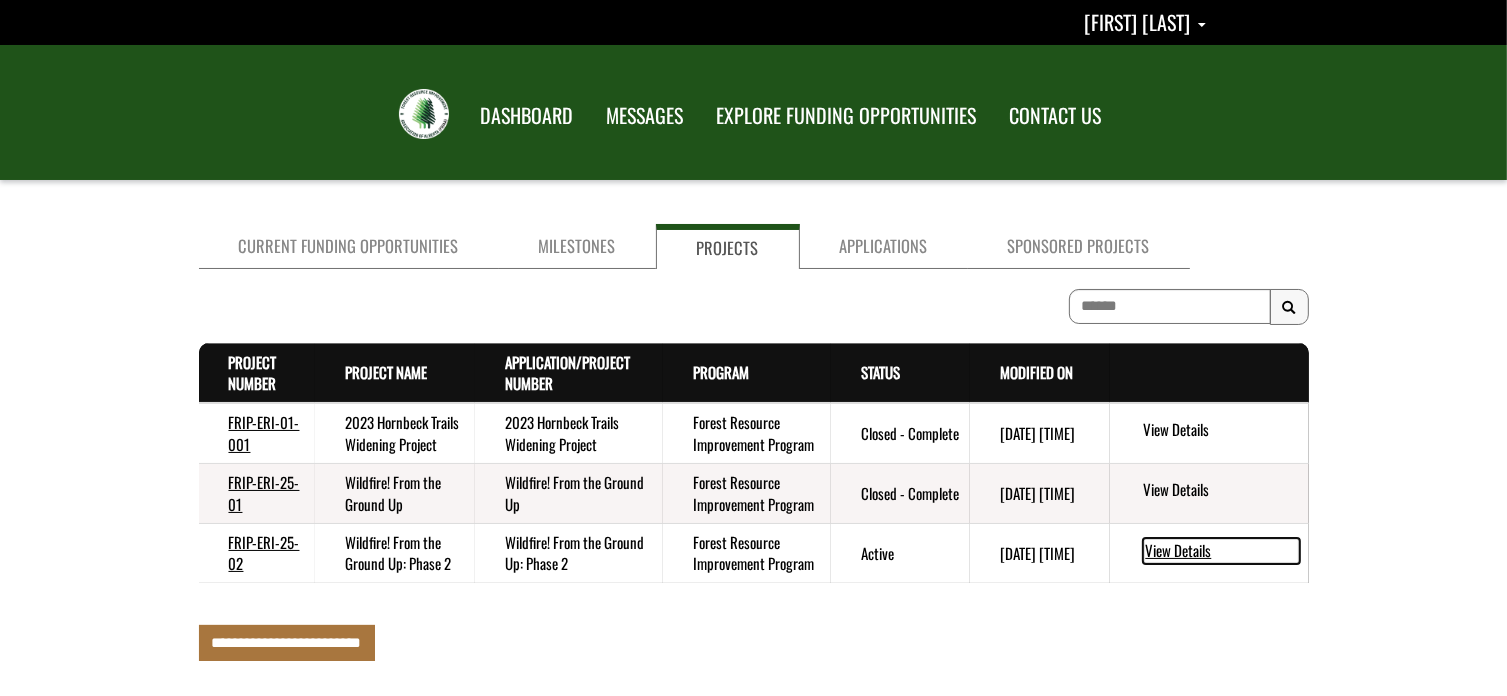 click on "View Details" at bounding box center [1221, 551] 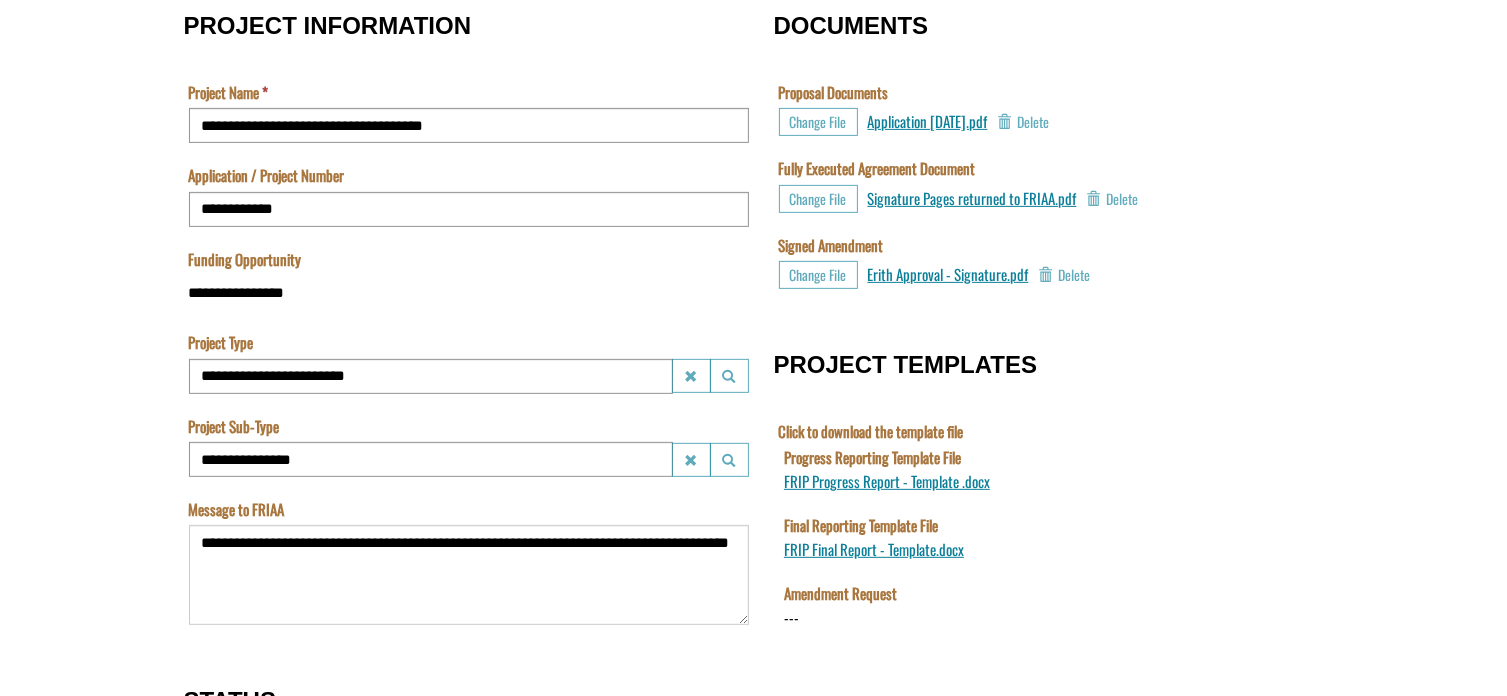 scroll, scrollTop: 700, scrollLeft: 0, axis: vertical 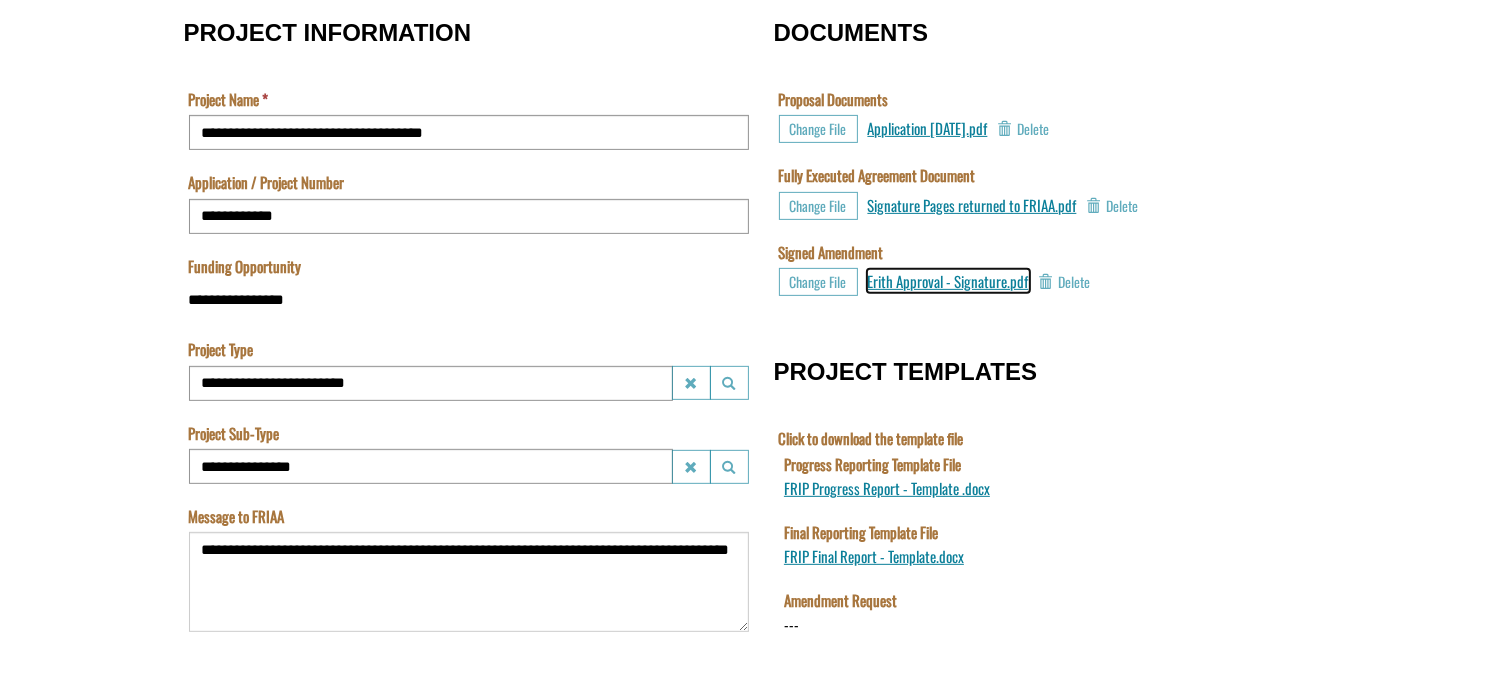 click on "Erith Approval - Signature.pdf" at bounding box center (948, 281) 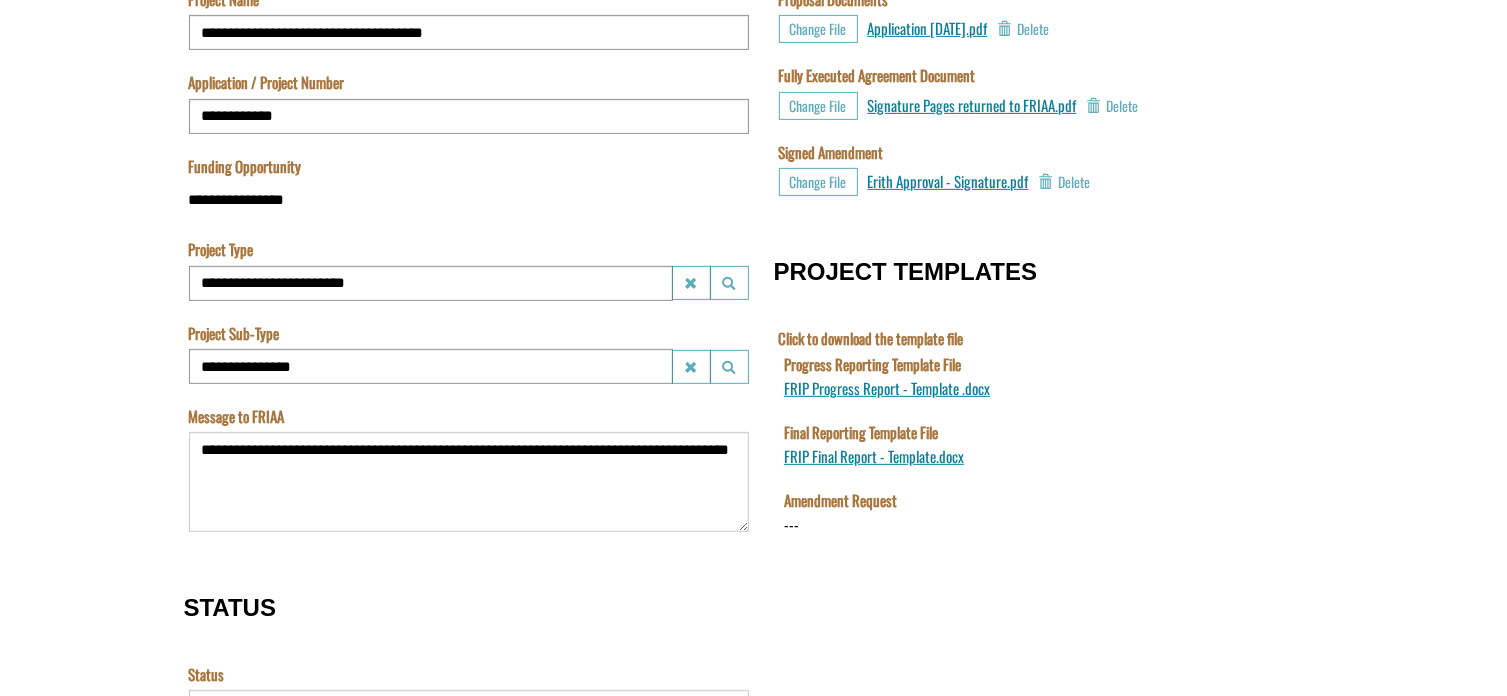click on "Amendment Request" at bounding box center (839, 500) 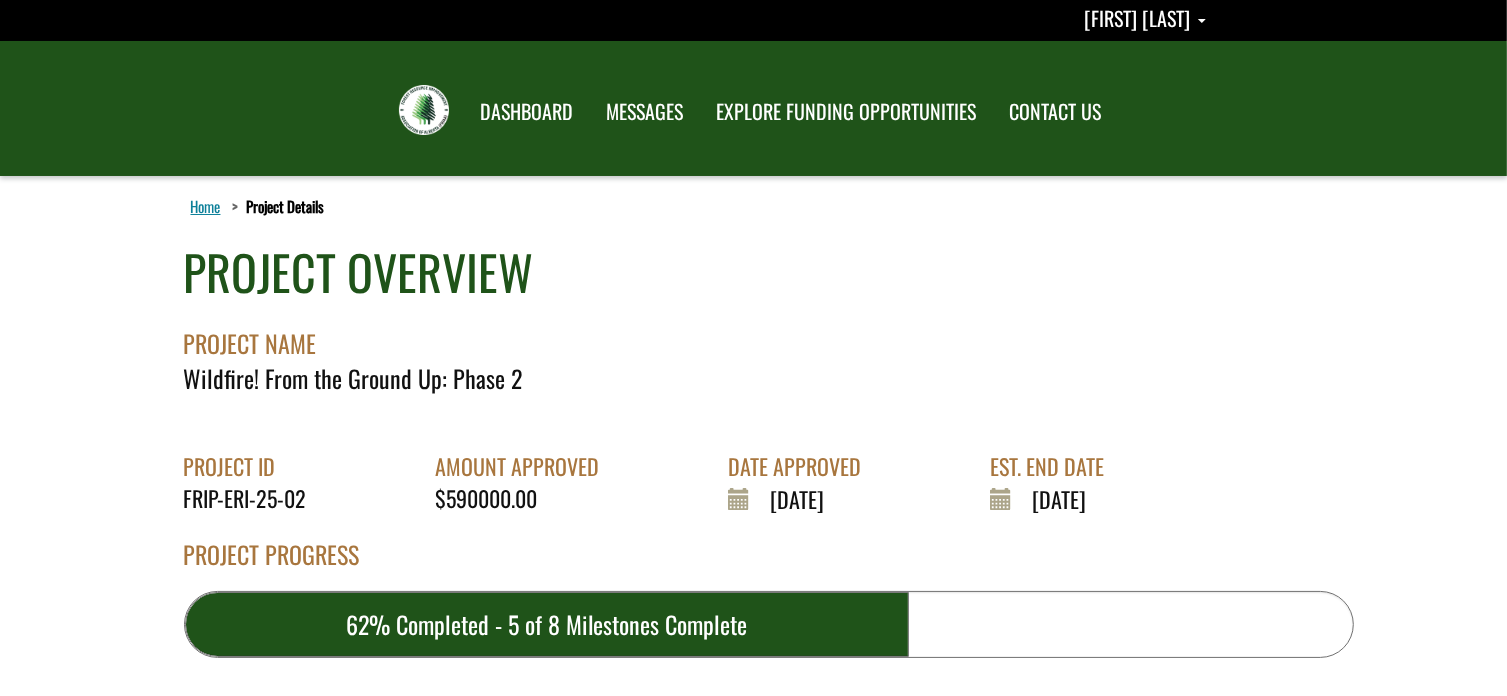 scroll, scrollTop: 0, scrollLeft: 0, axis: both 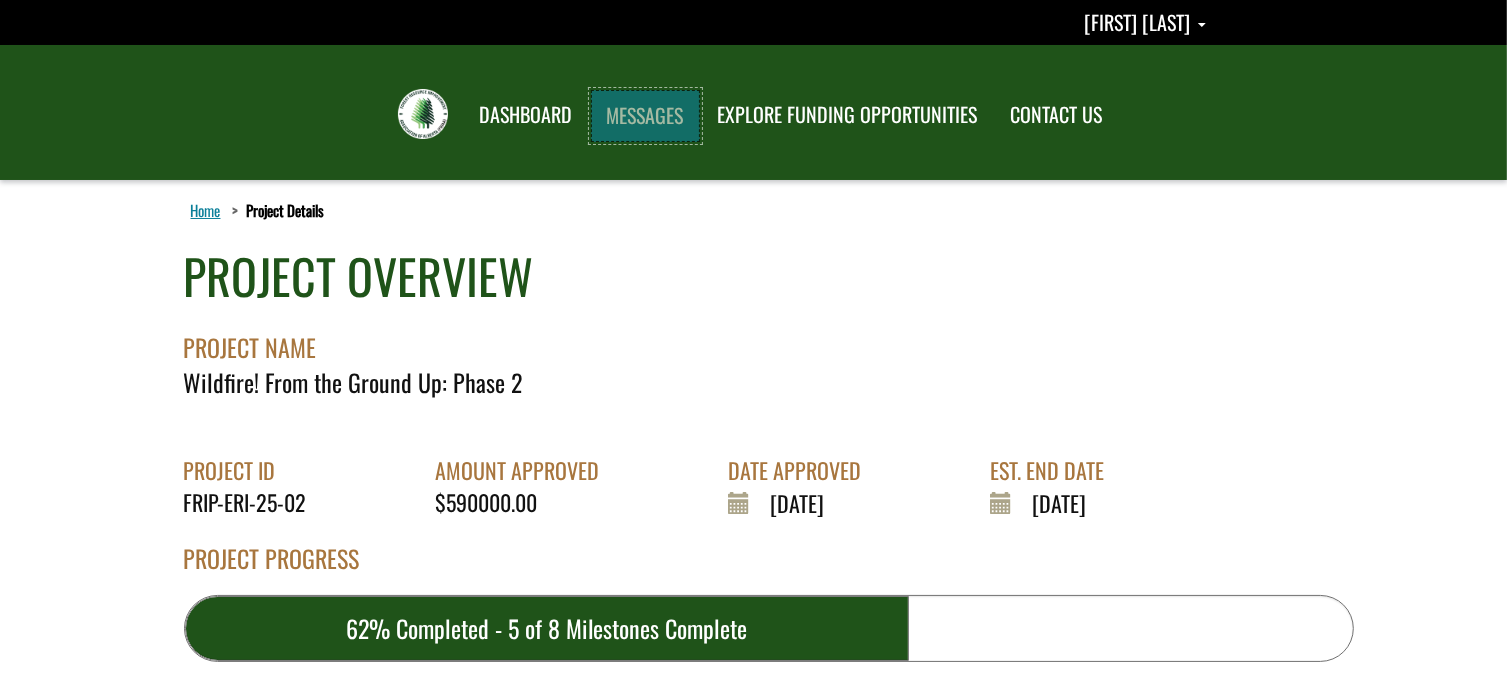 click on "MESSAGES" at bounding box center [645, 116] 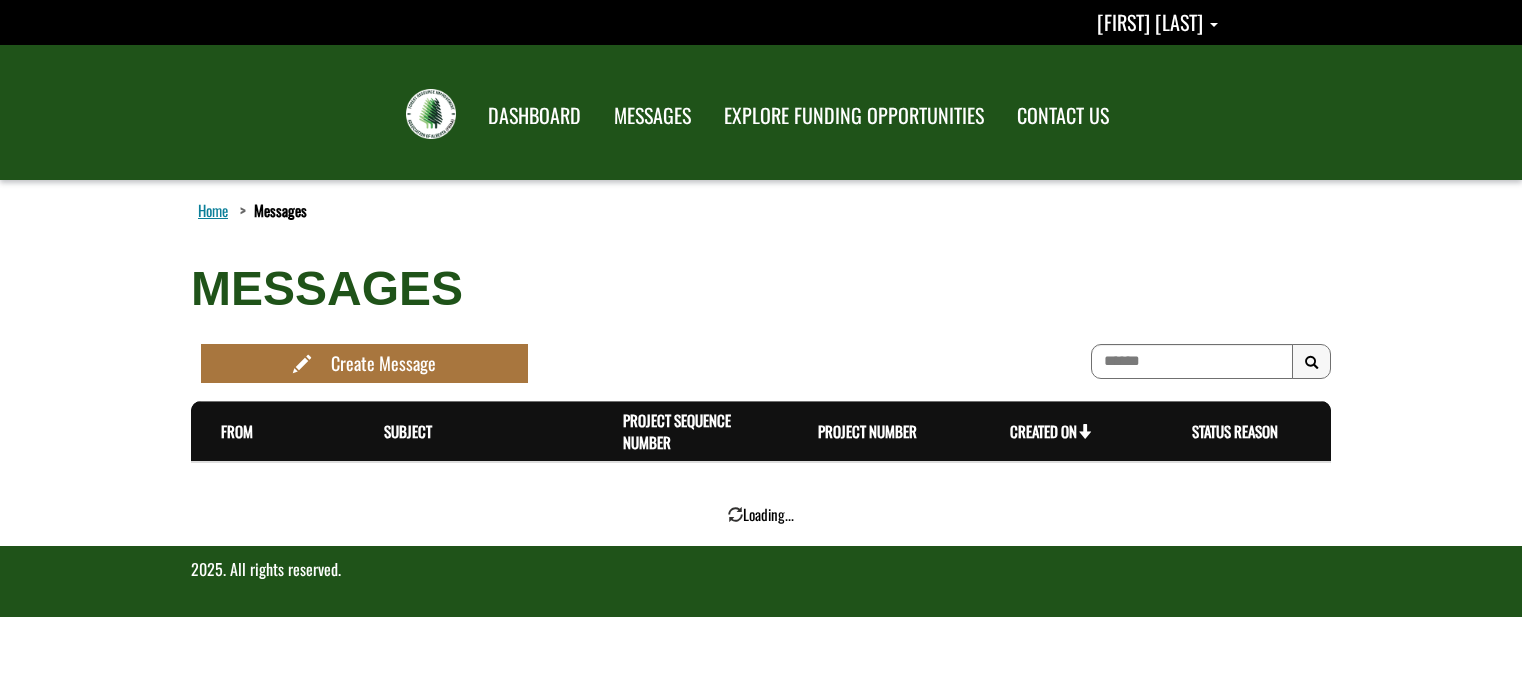 scroll, scrollTop: 0, scrollLeft: 0, axis: both 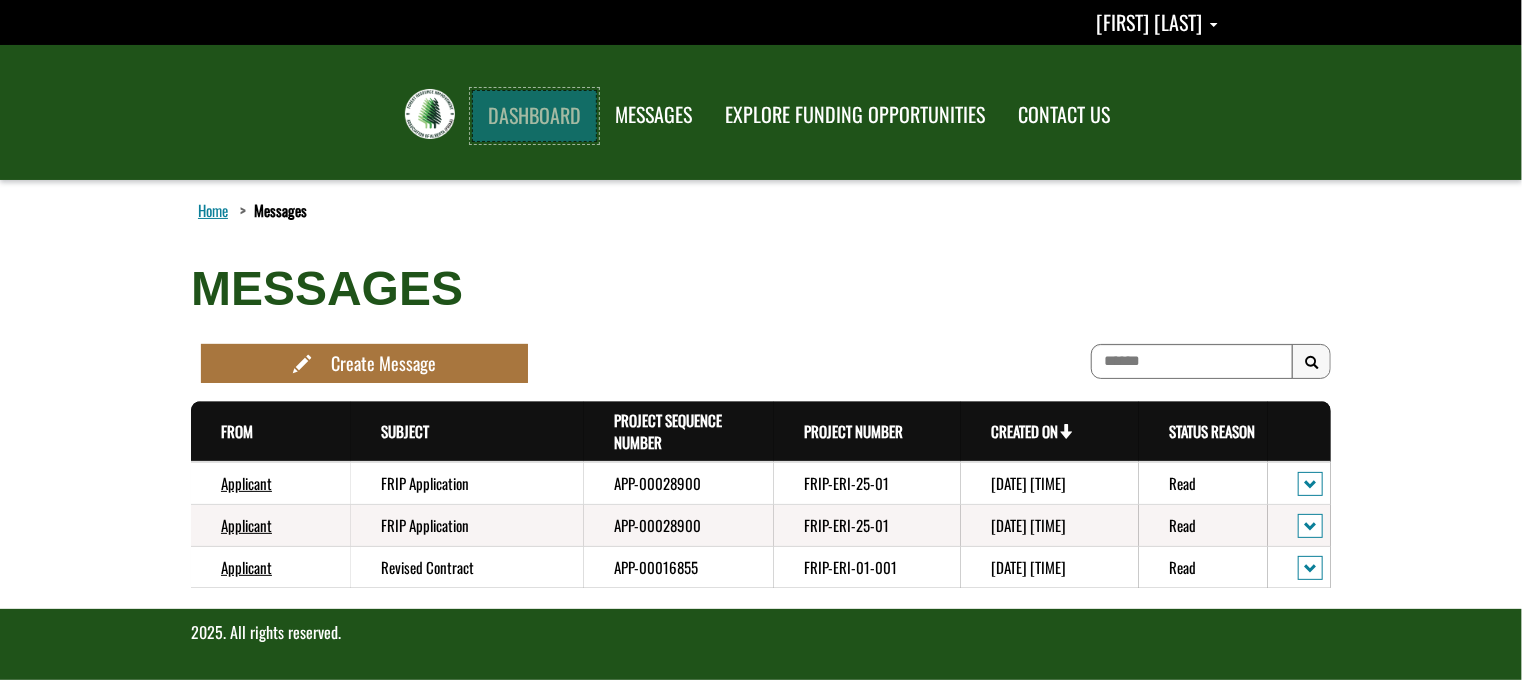 click on "DASHBOARD" at bounding box center [534, 116] 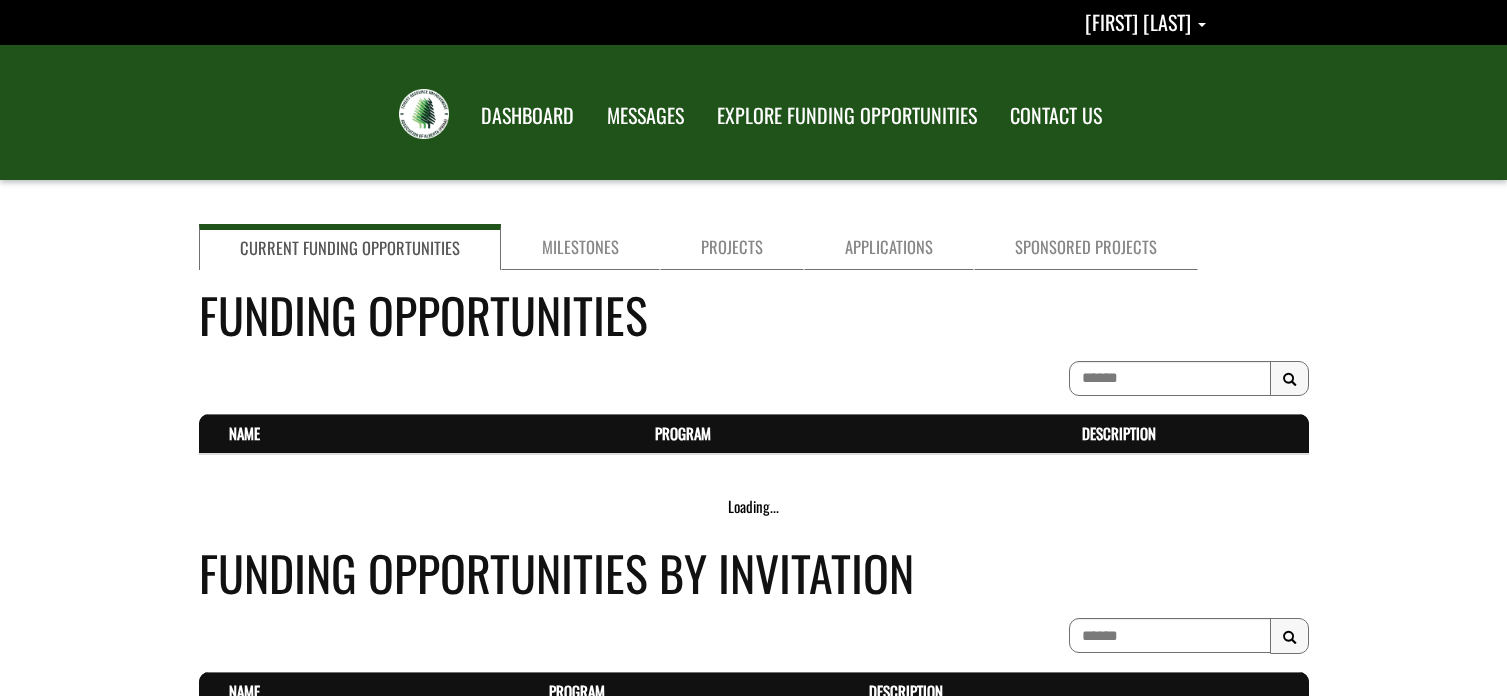 scroll, scrollTop: 0, scrollLeft: 0, axis: both 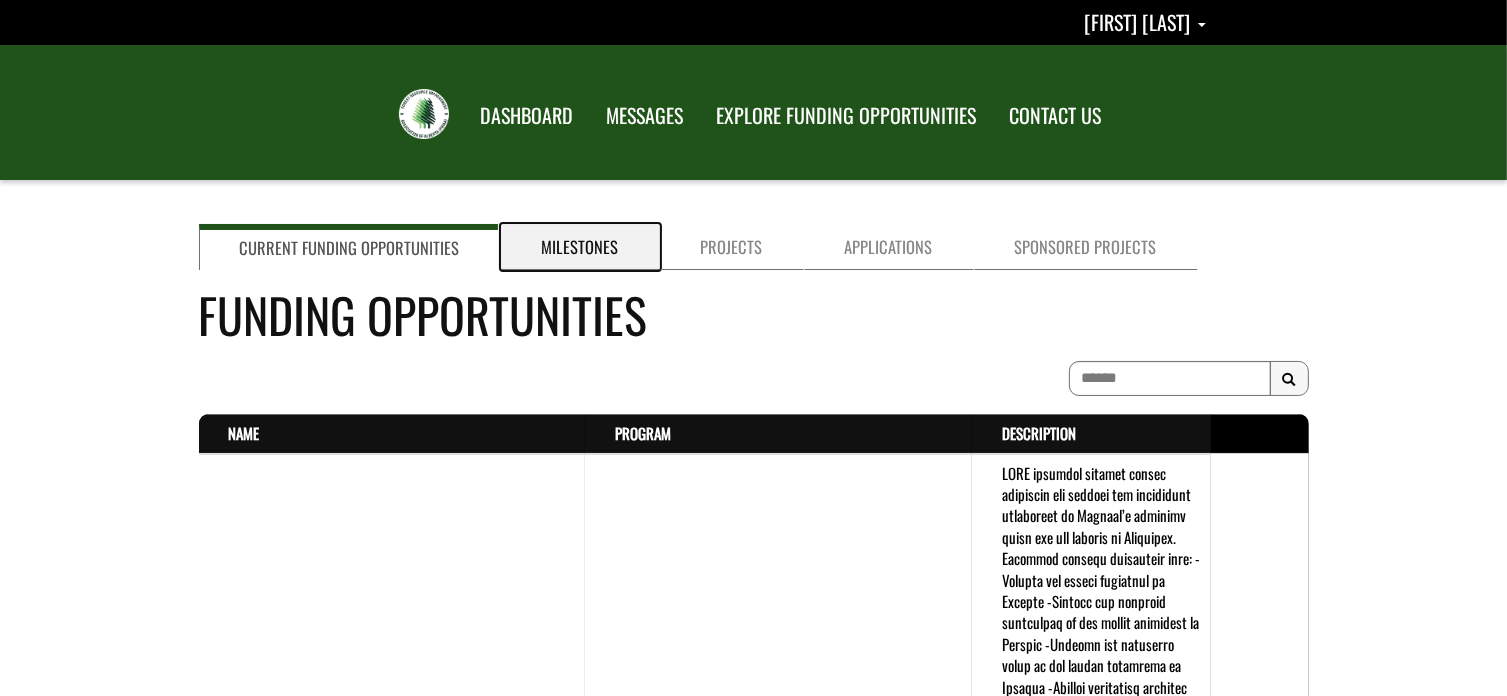click on "Milestones" at bounding box center (580, 247) 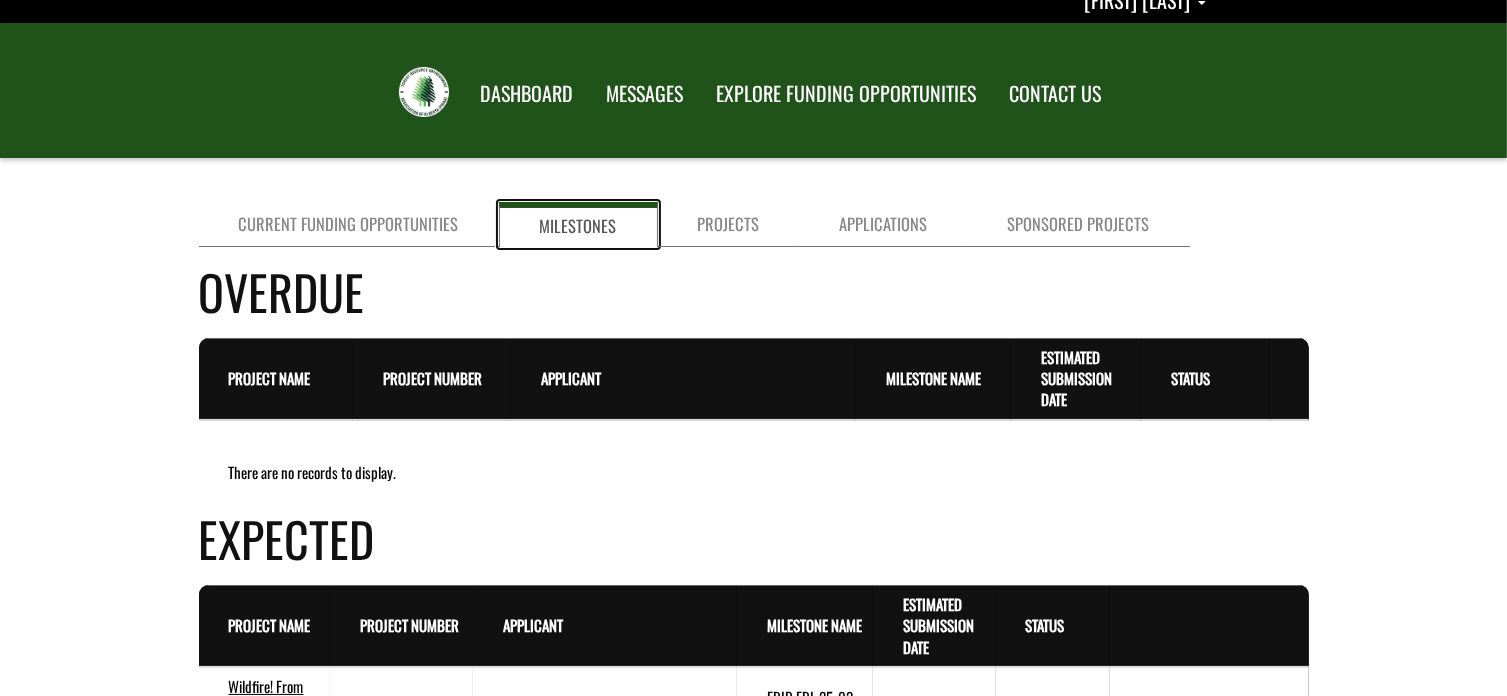 scroll, scrollTop: 0, scrollLeft: 0, axis: both 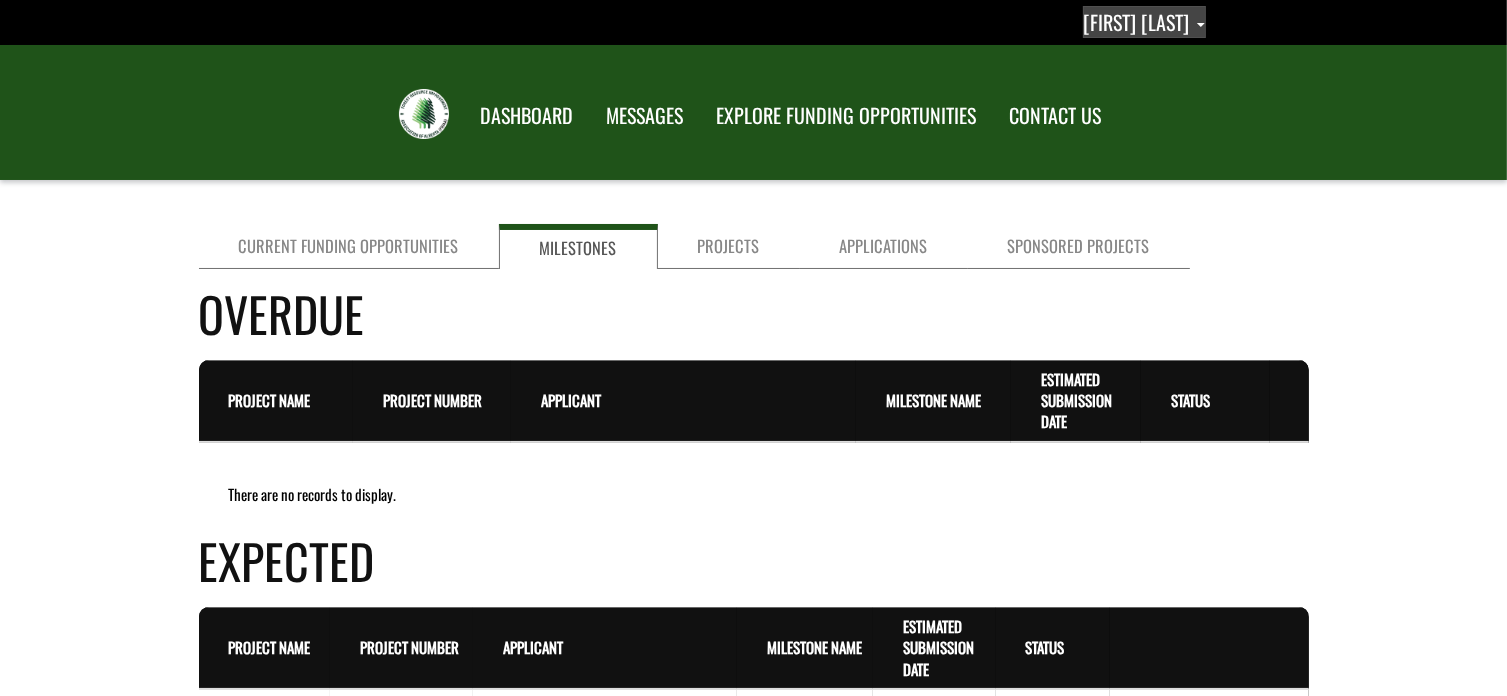 click on "[FIRST] [LAST]" at bounding box center [1144, 22] 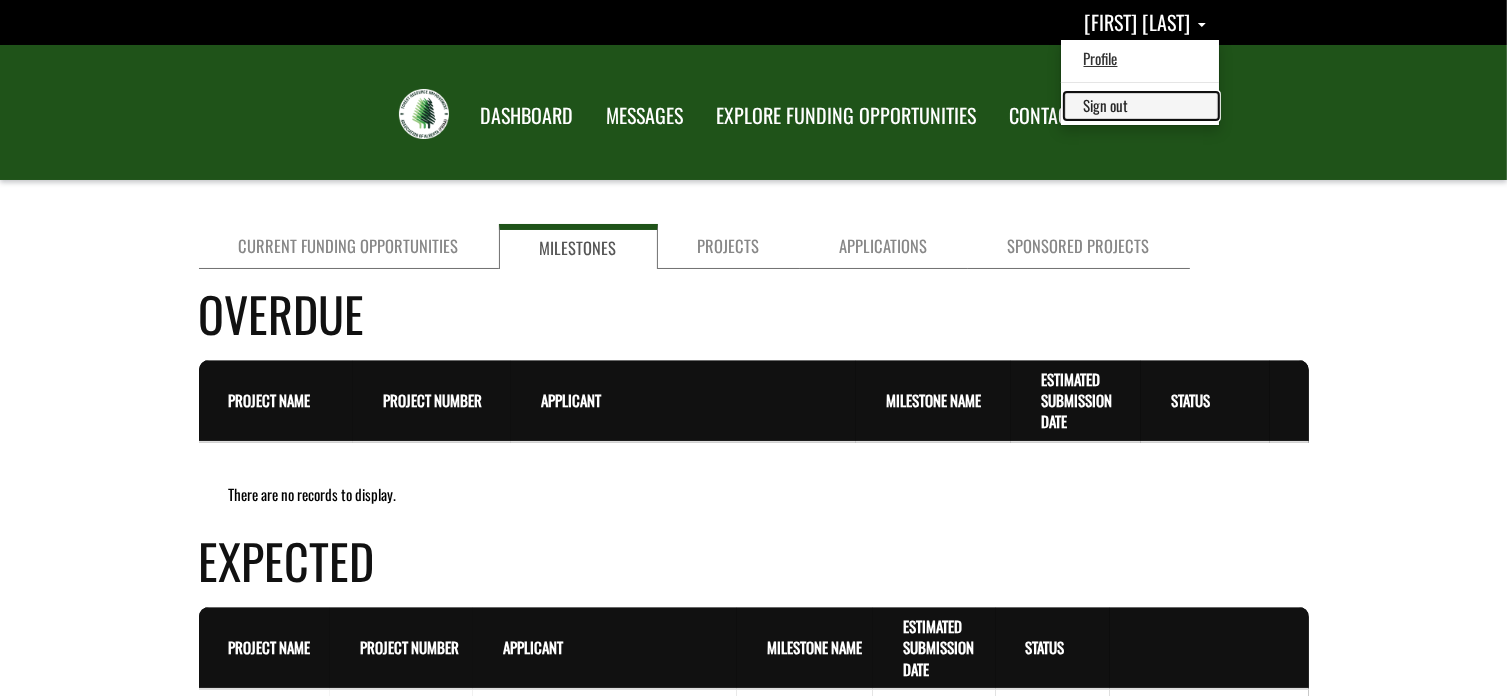 click on "Sign out" at bounding box center (1141, 105) 